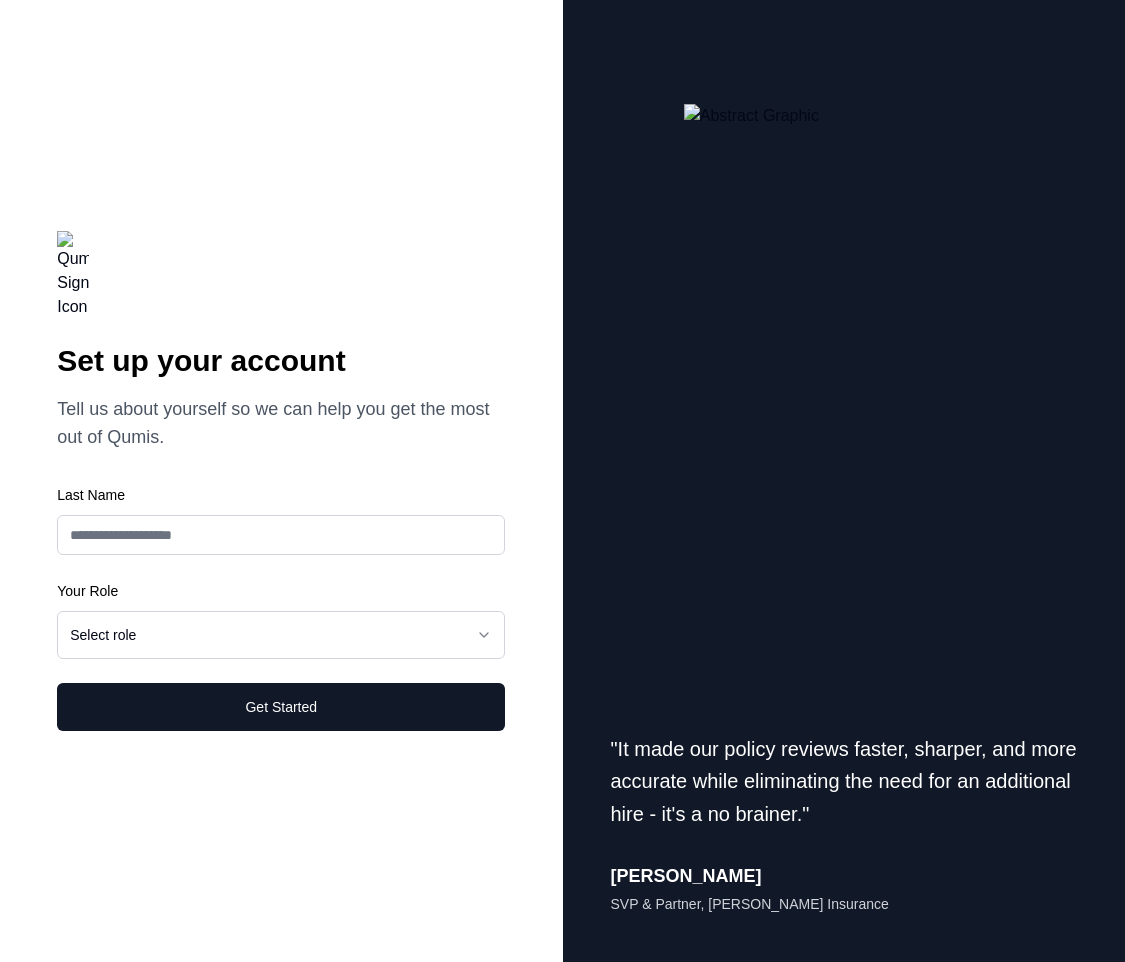 scroll, scrollTop: 0, scrollLeft: 0, axis: both 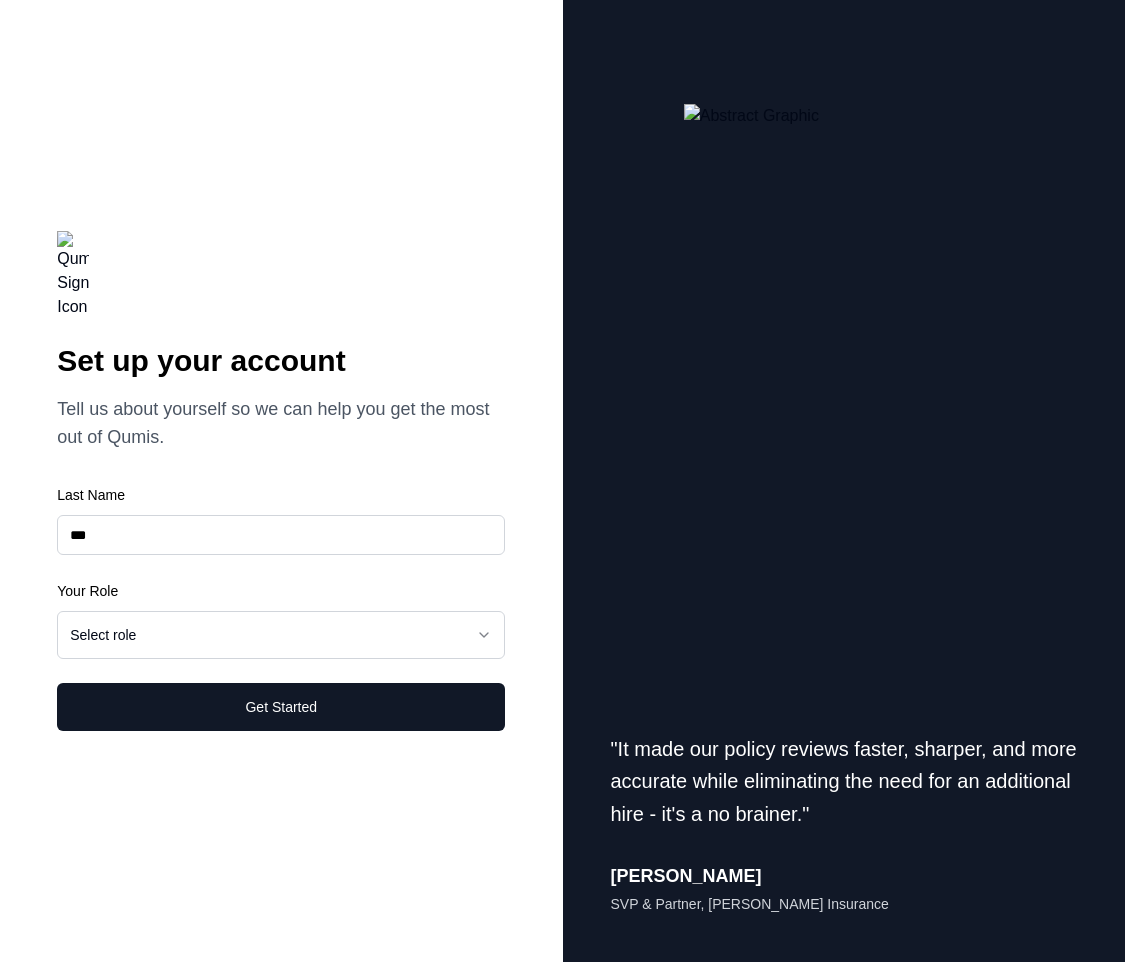 type on "***" 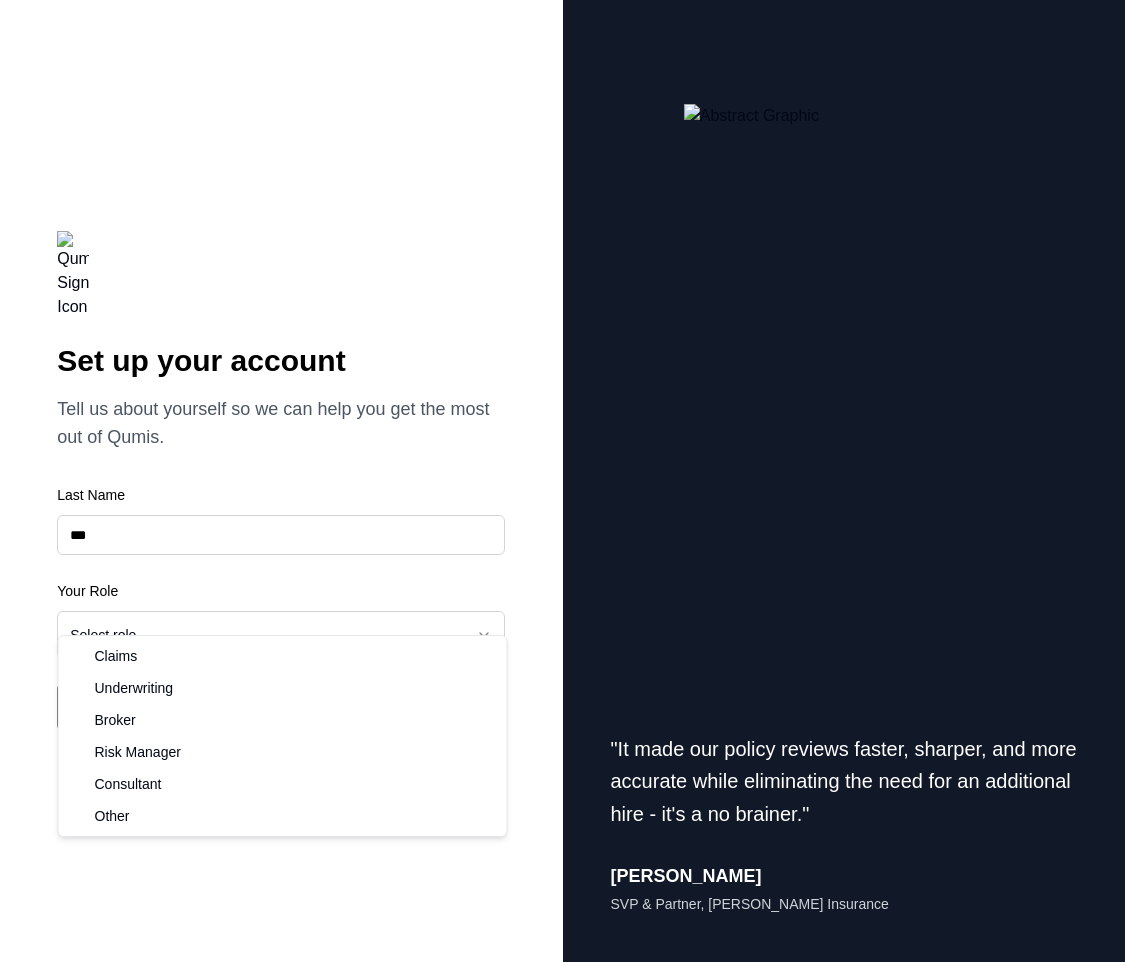 click on "**********" at bounding box center (562, 481) 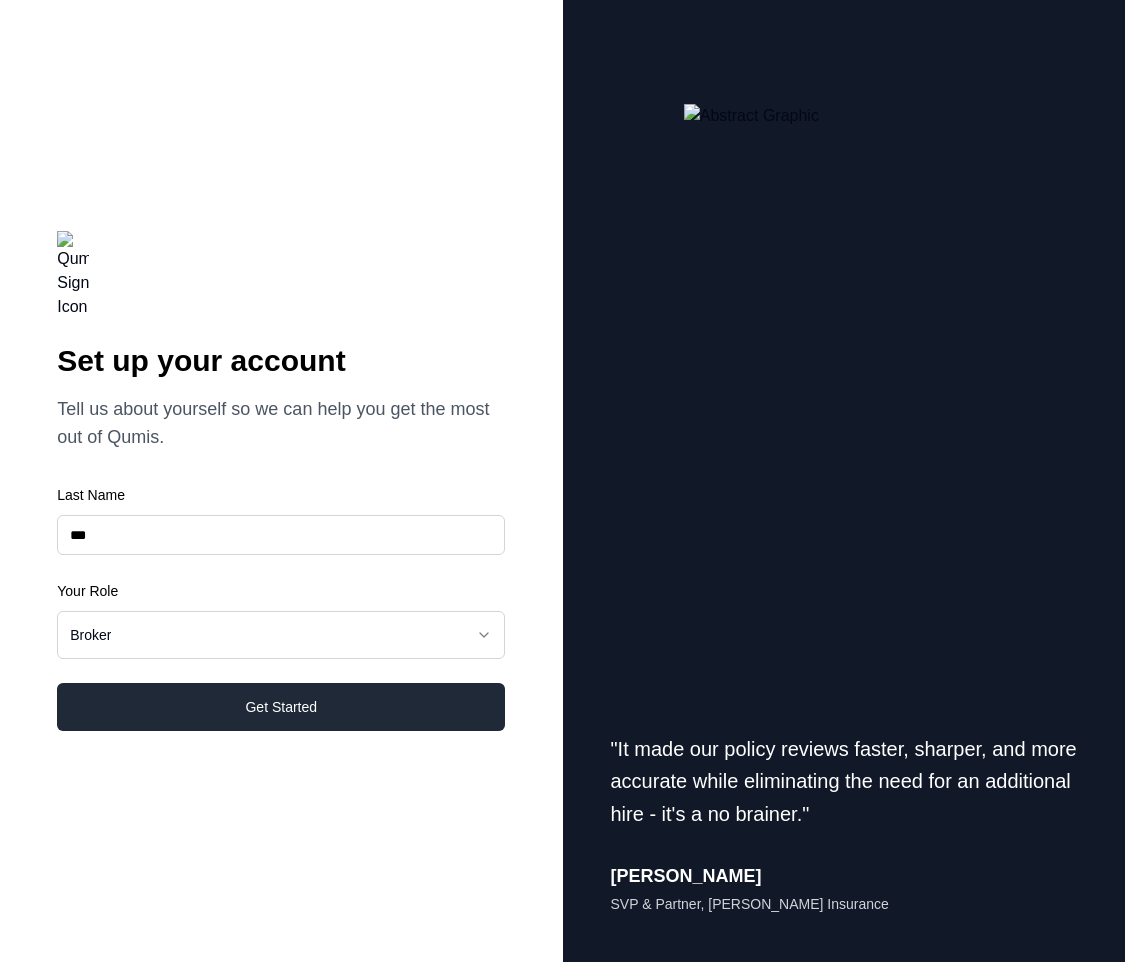 click on "Get Started" at bounding box center (281, 707) 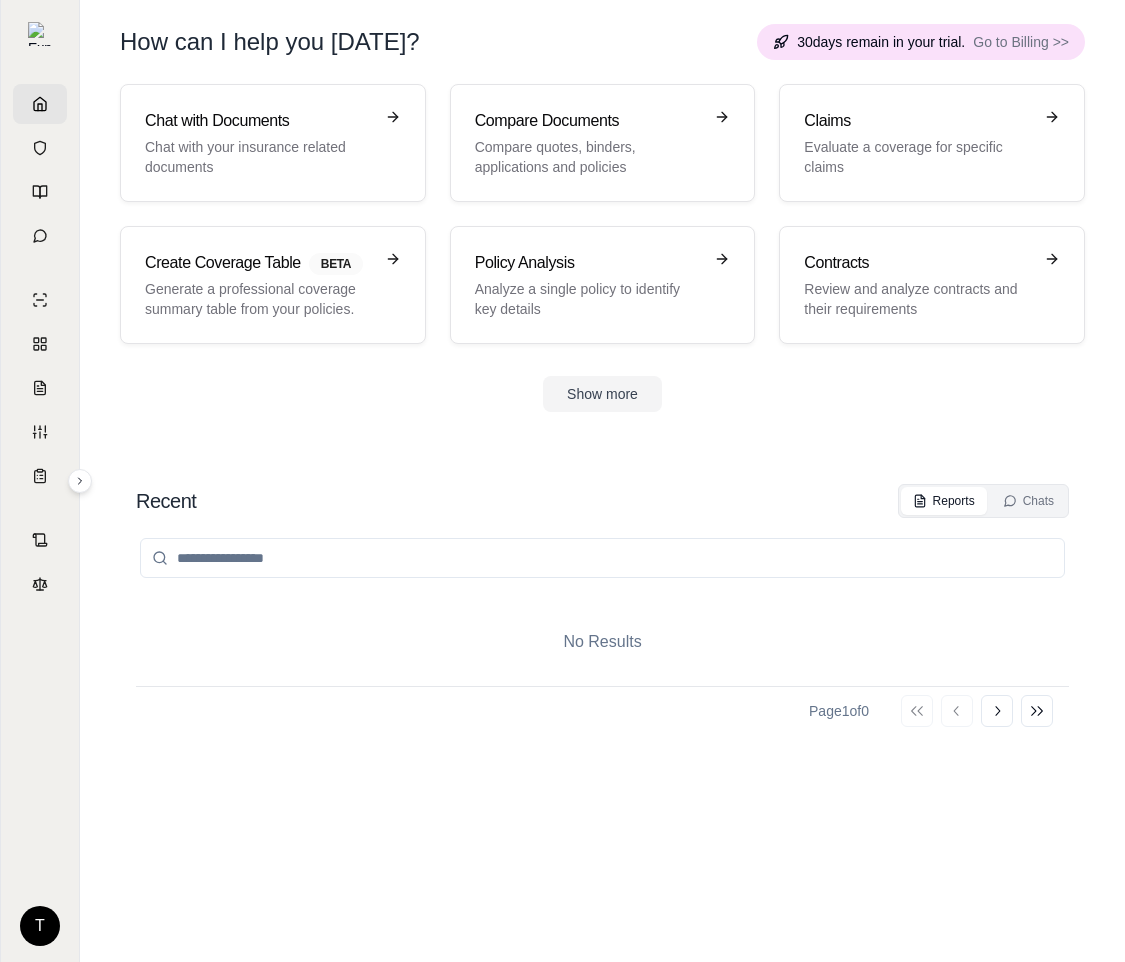 scroll, scrollTop: 0, scrollLeft: 0, axis: both 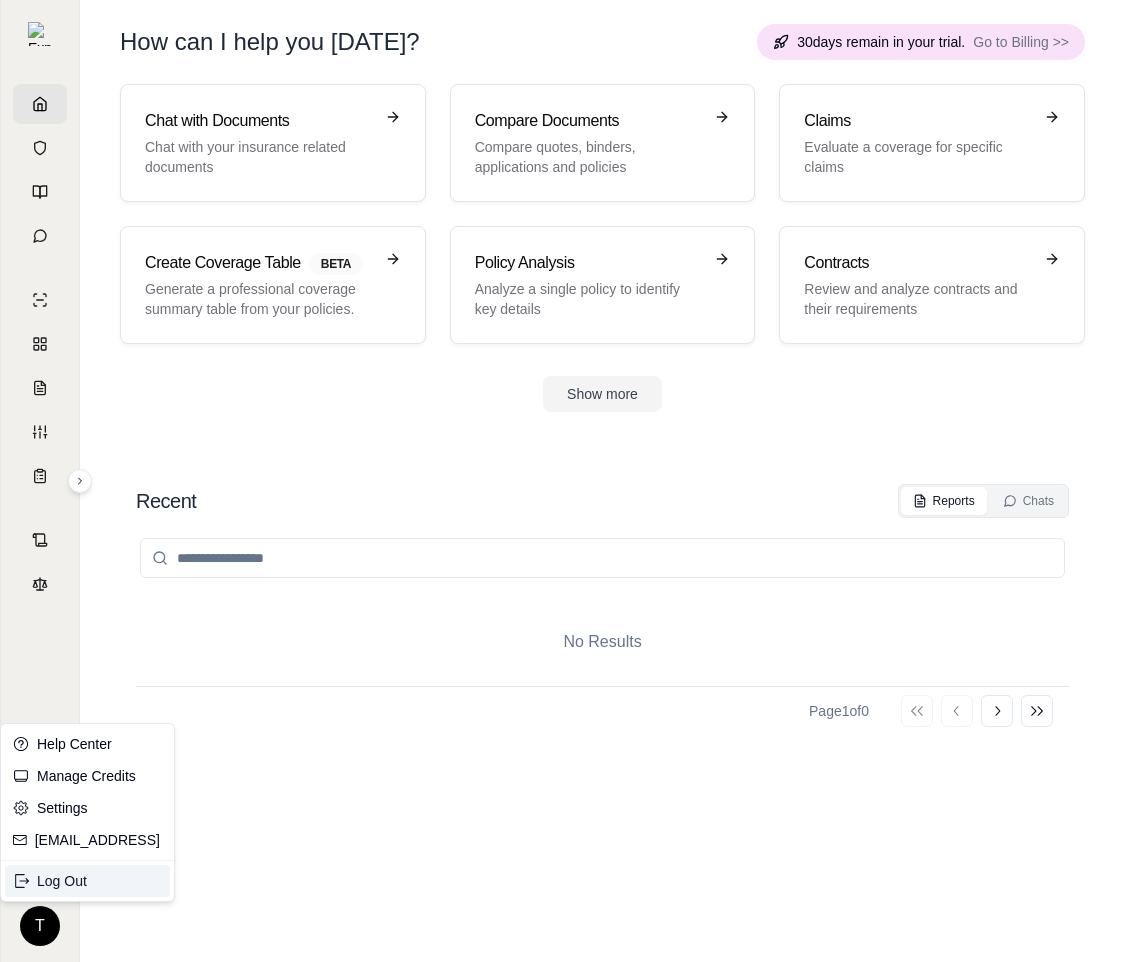 click on "Log Out" at bounding box center [87, 881] 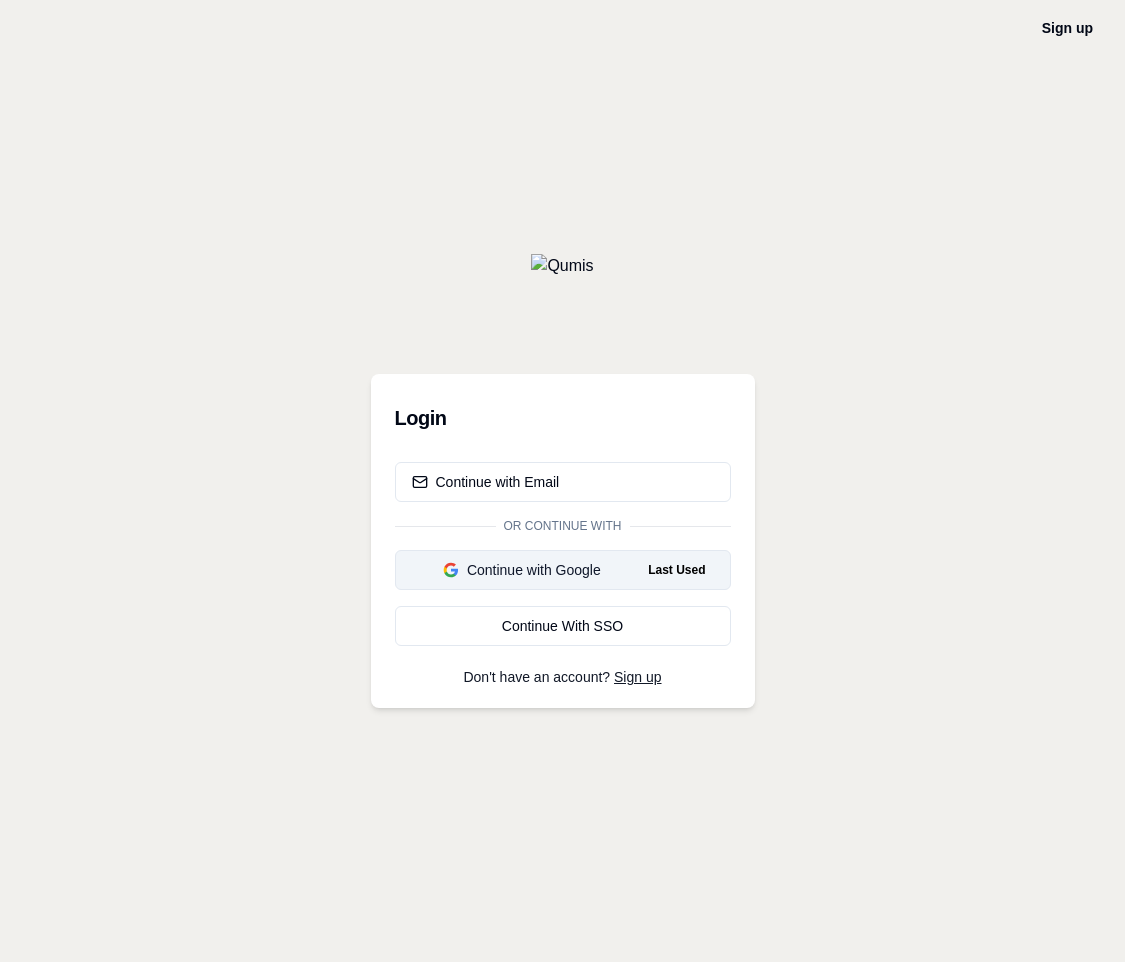 click on "Continue with Google" at bounding box center (522, 570) 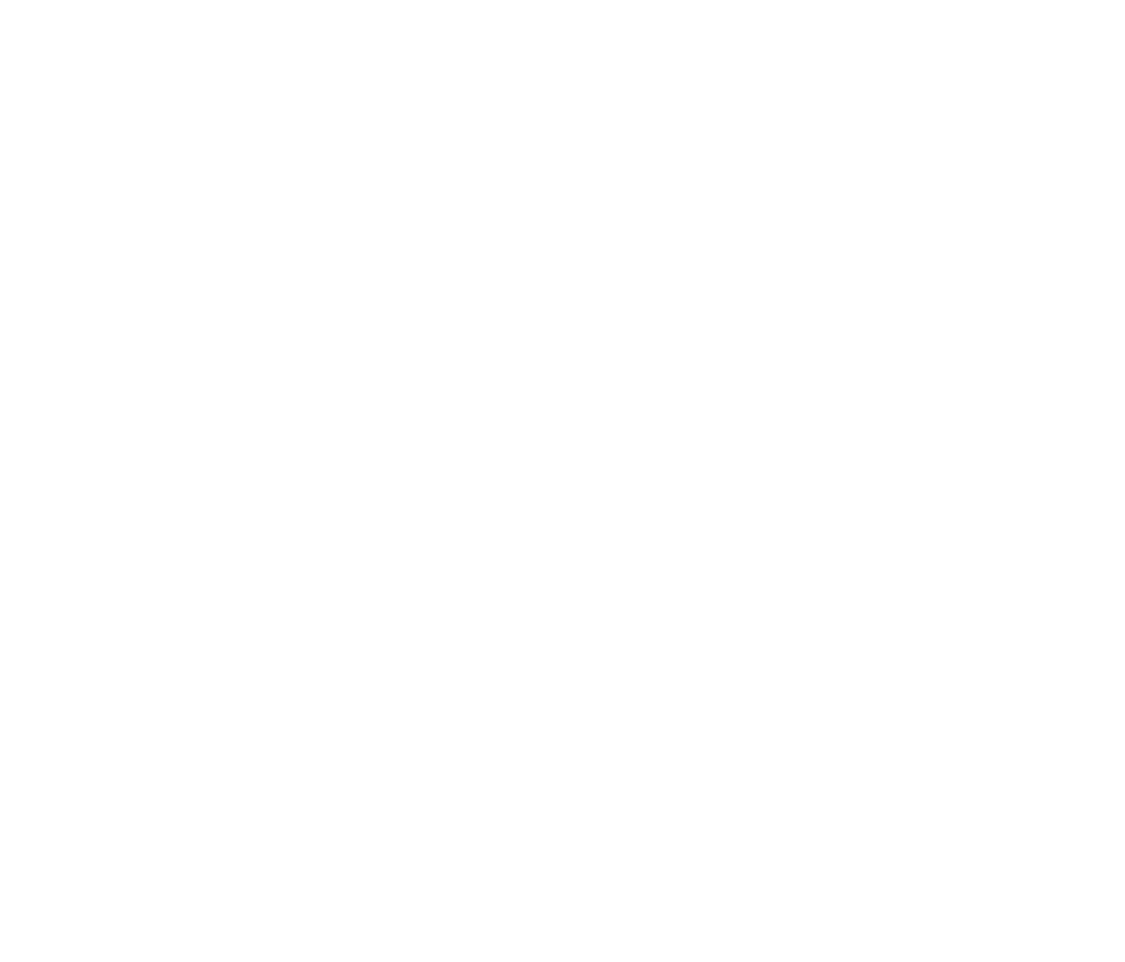 scroll, scrollTop: 0, scrollLeft: 0, axis: both 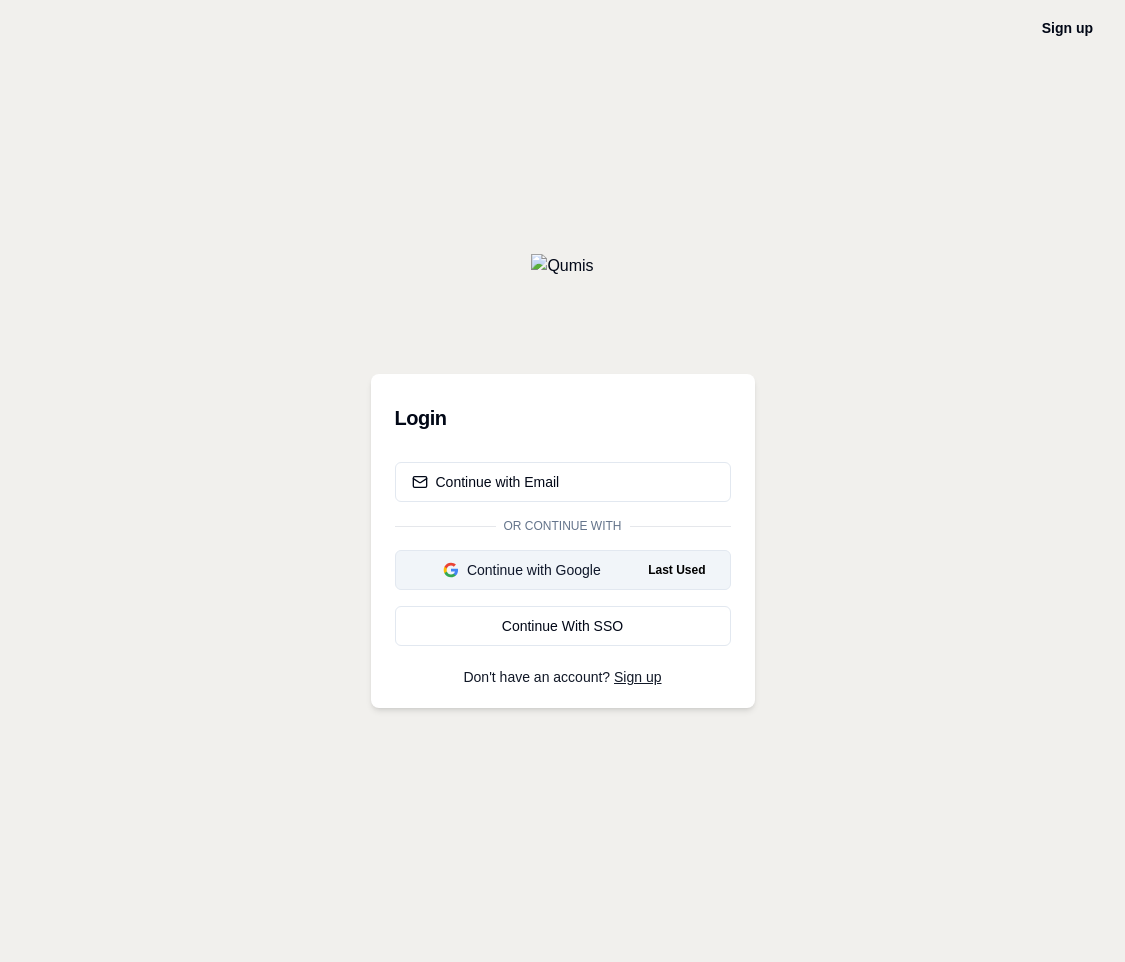 click on "Continue with Google" at bounding box center [522, 570] 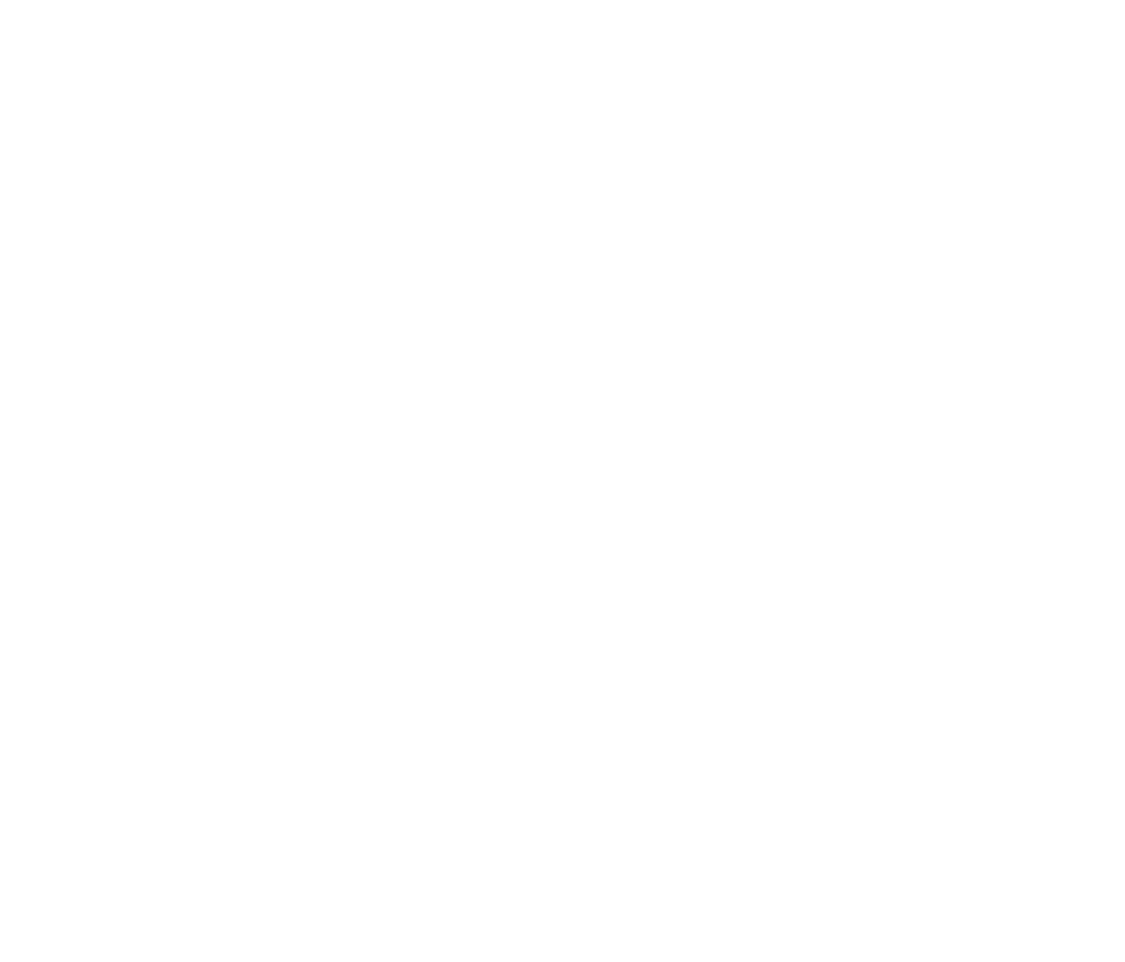 scroll, scrollTop: 0, scrollLeft: 0, axis: both 